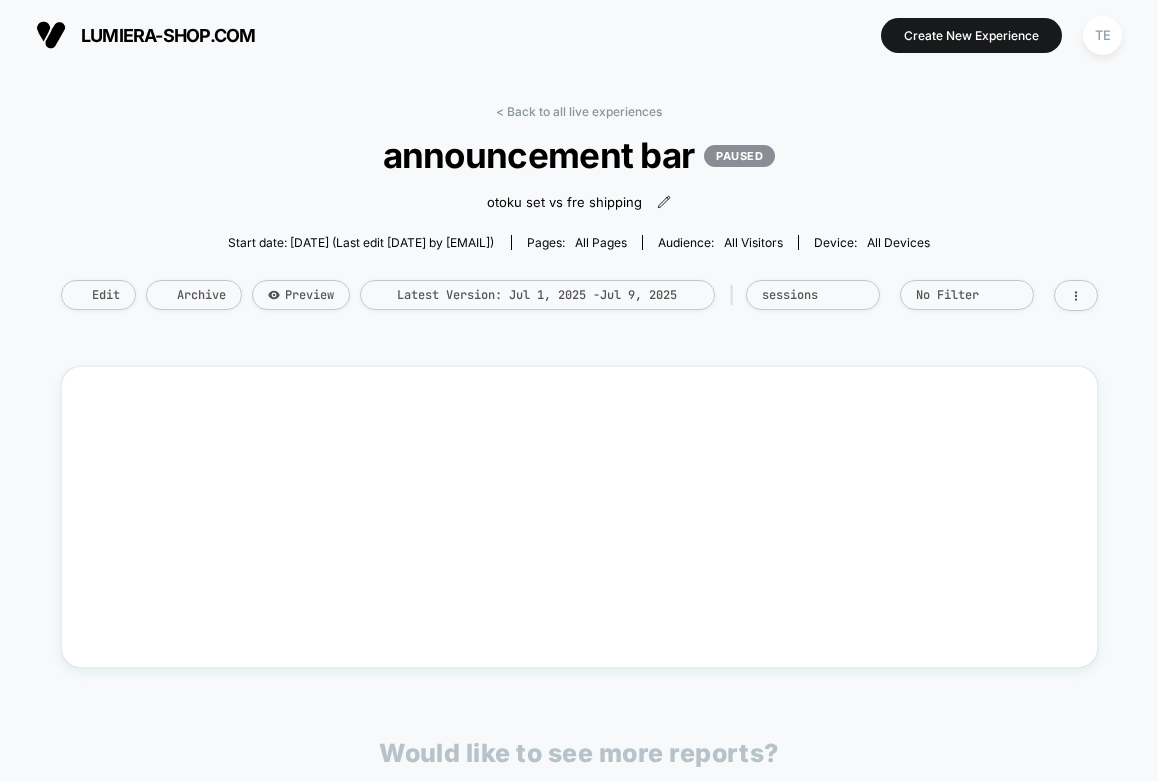 scroll, scrollTop: 0, scrollLeft: 0, axis: both 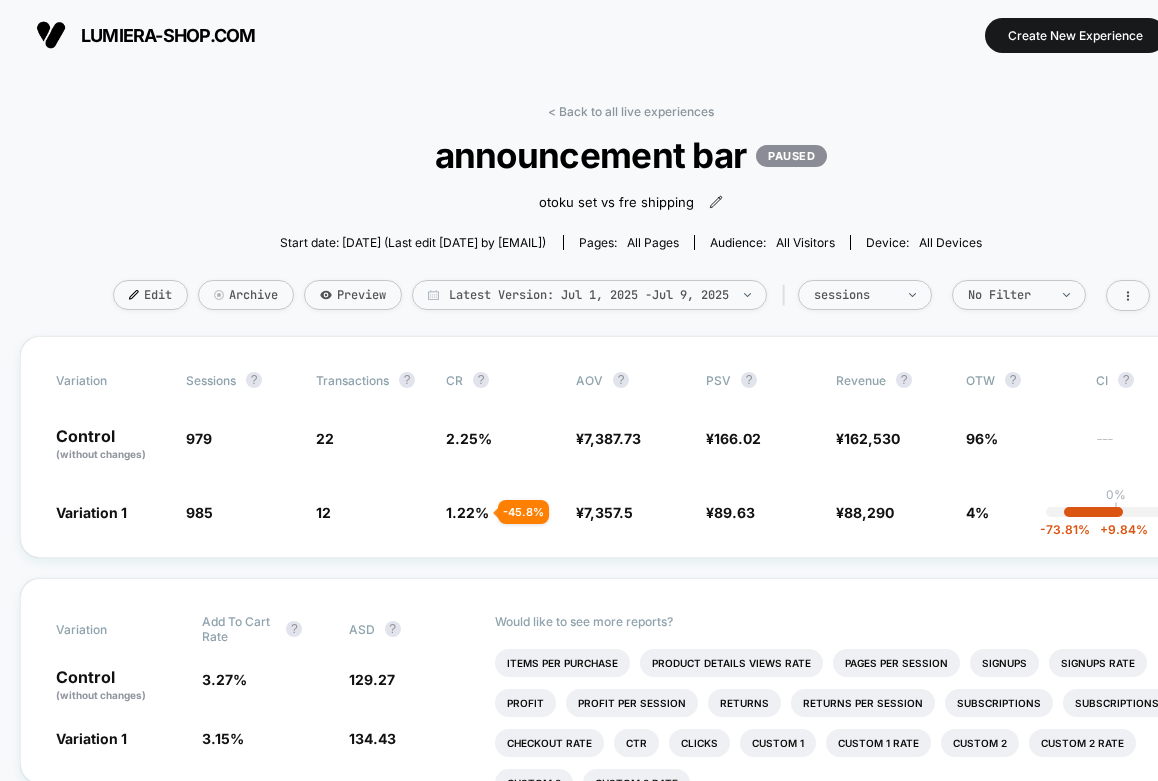 click on "lumiera-shop.com" at bounding box center [168, 35] 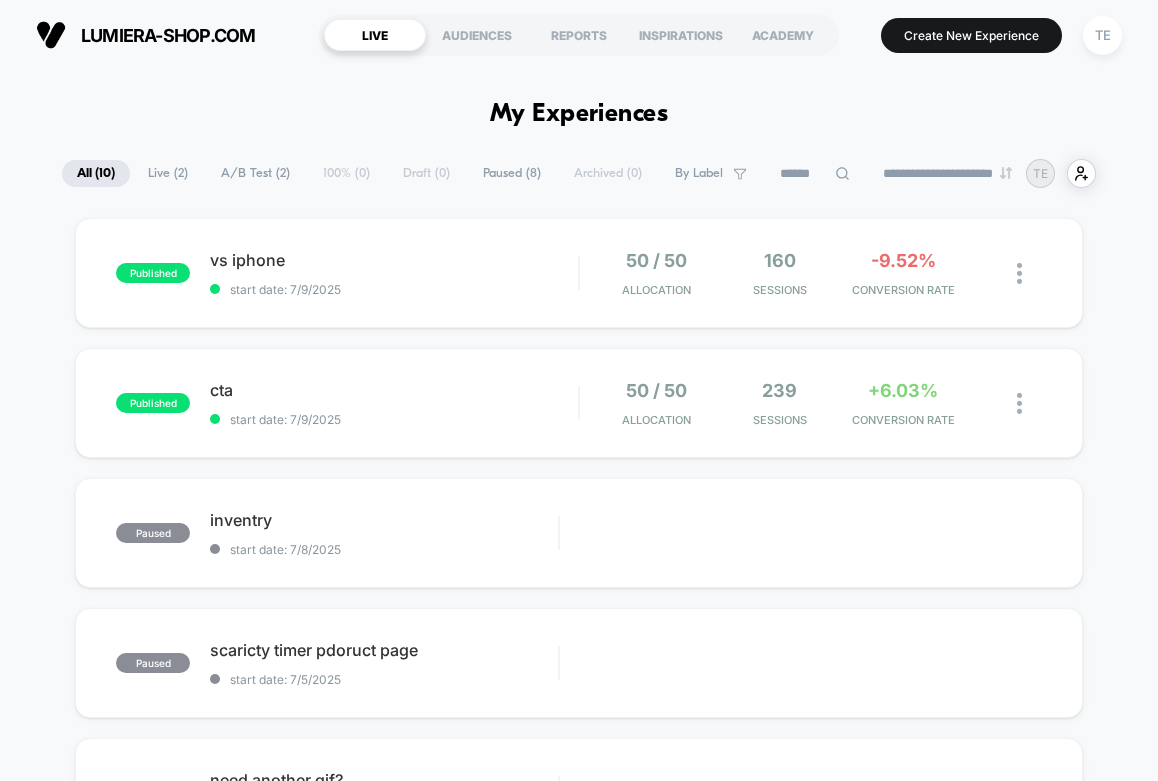 scroll, scrollTop: 0, scrollLeft: 0, axis: both 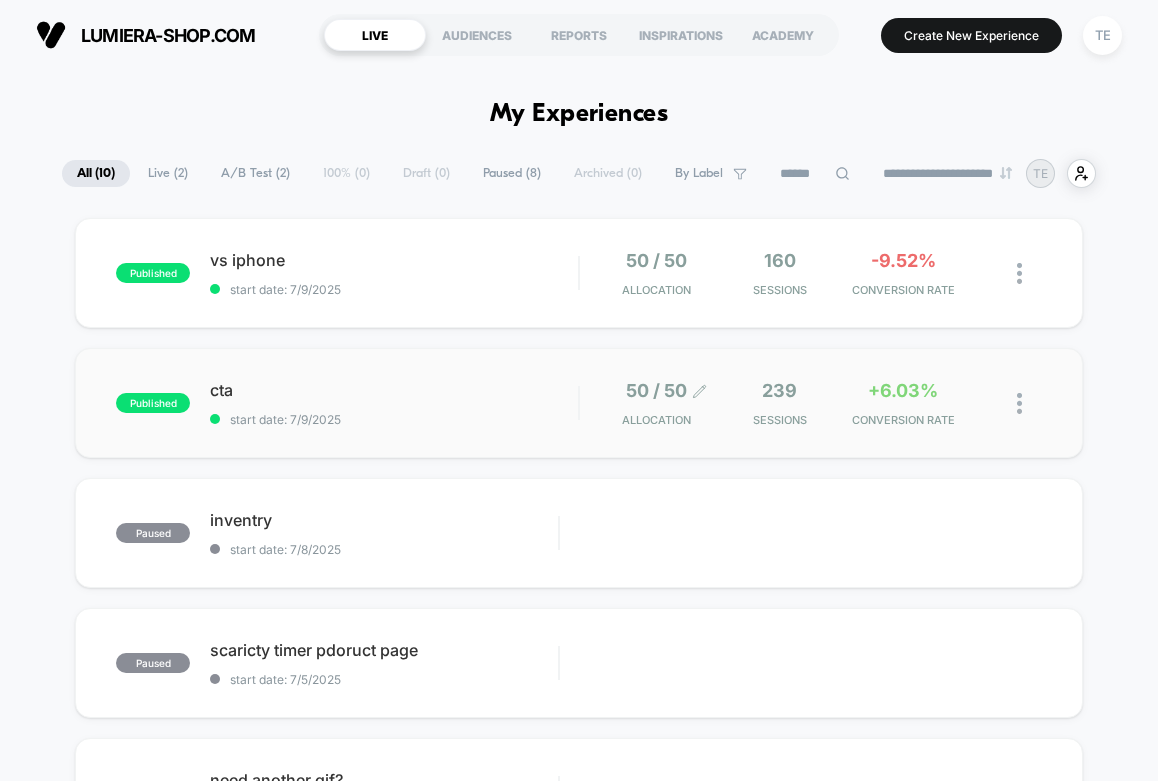 click on "50 / 50" at bounding box center (656, 260) 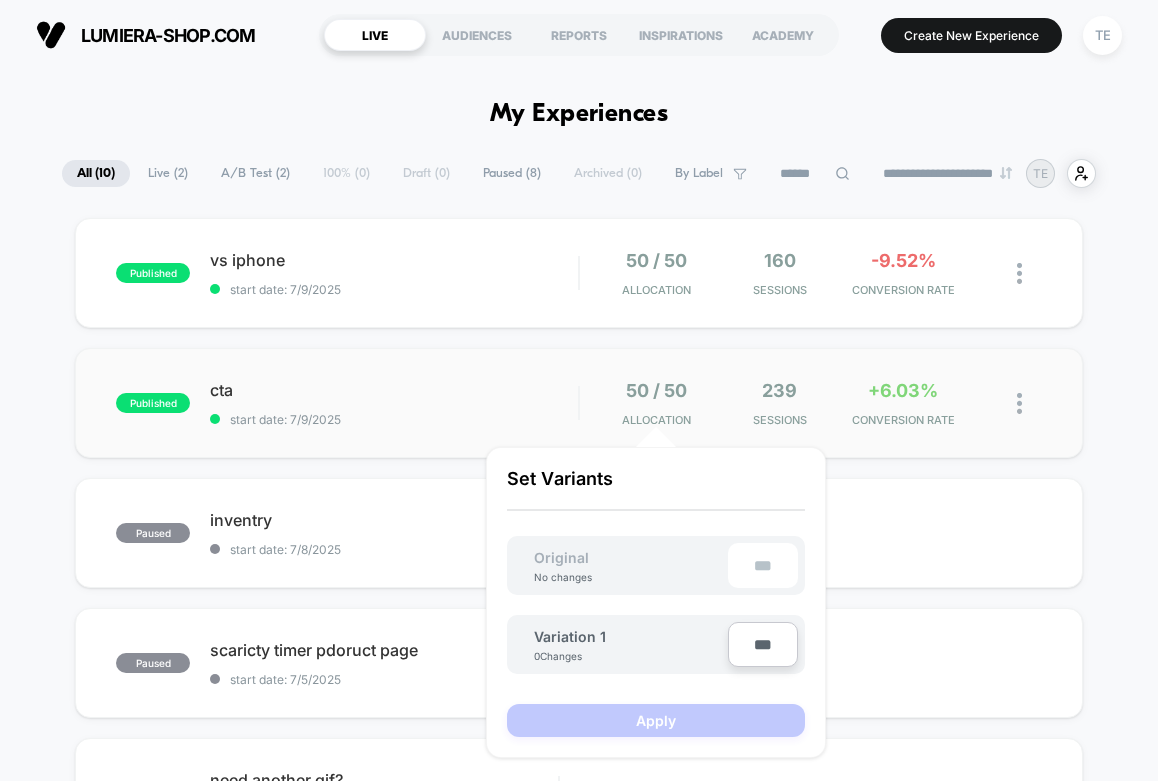 click on "published cta start date: 7/9/2025 50 / 50 Allocation 239 Sessions +6.03% CONVERSION RATE" at bounding box center (578, 403) 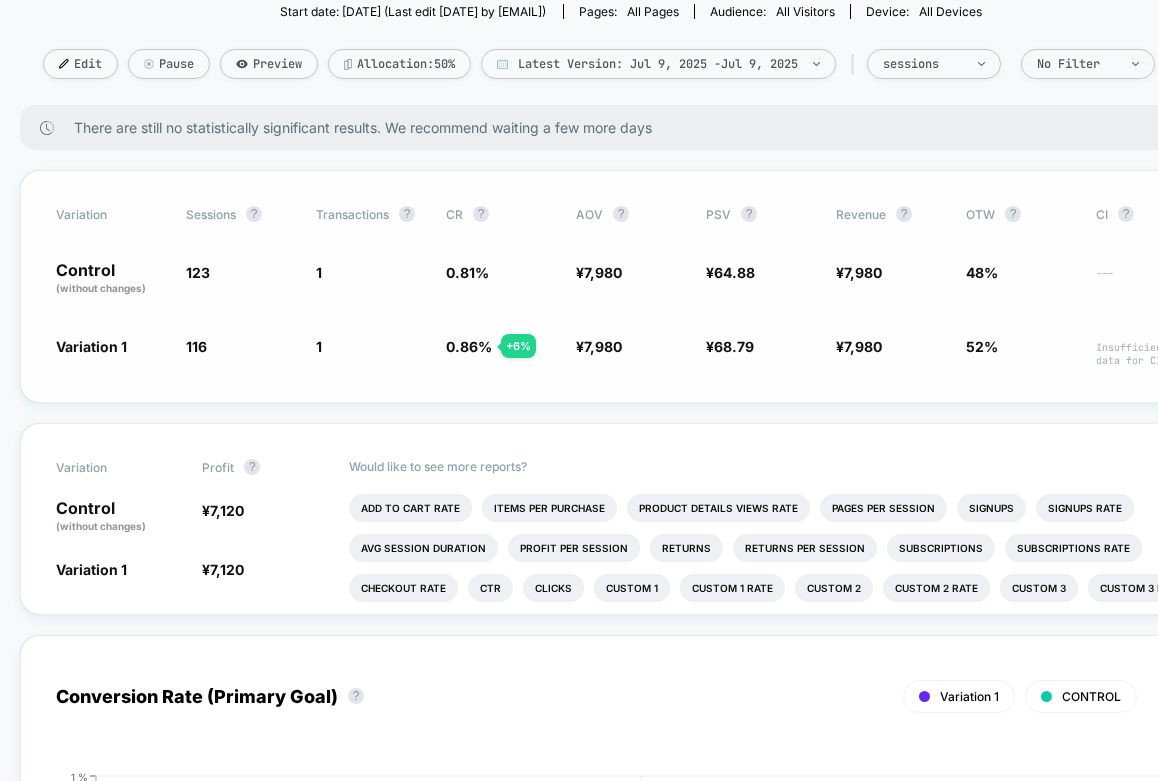scroll, scrollTop: 230, scrollLeft: 0, axis: vertical 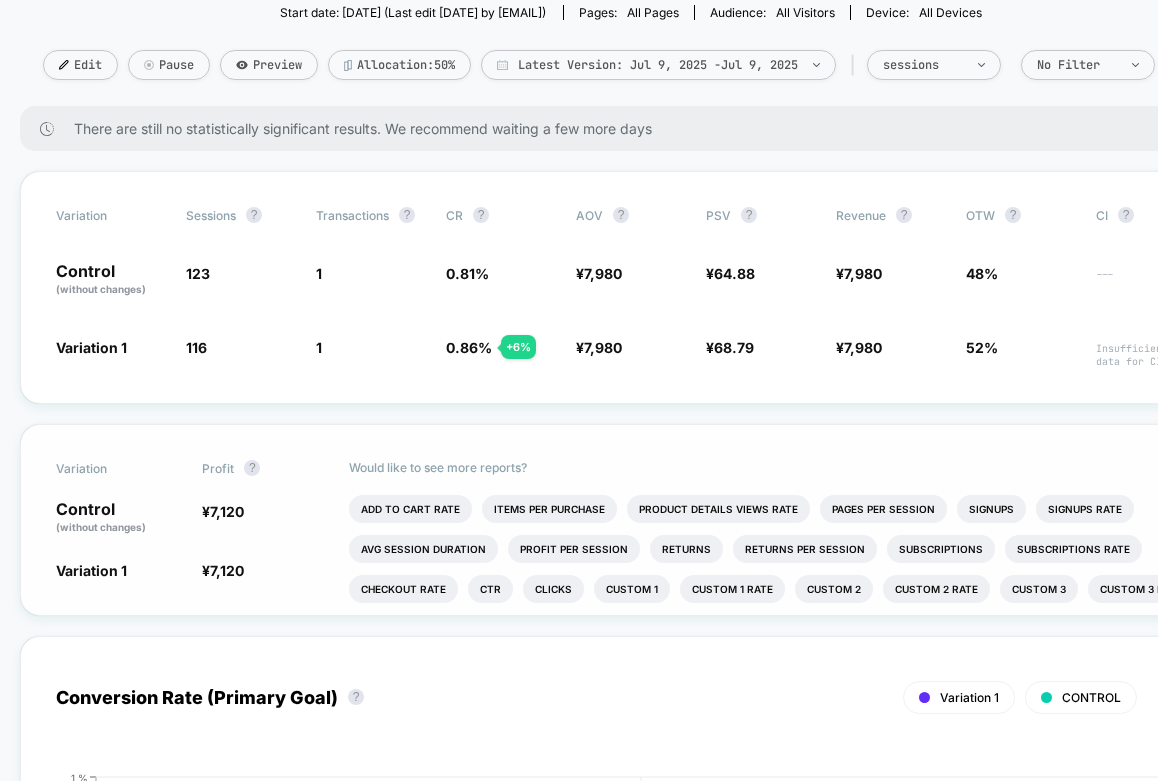 click on "Add To Cart Rate Items Per Purchase Product Details Views Rate Pages Per Session Signups Signups Rate Avg Session Duration Profit Per Session Returns Returns Per Session Subscriptions Subscriptions Rate Checkout Rate Ctr Clicks Custom 1 Custom 1 Rate Custom 2 Custom 2 Rate Custom 3 Custom 3 Rate" at bounding box center (778, 555) 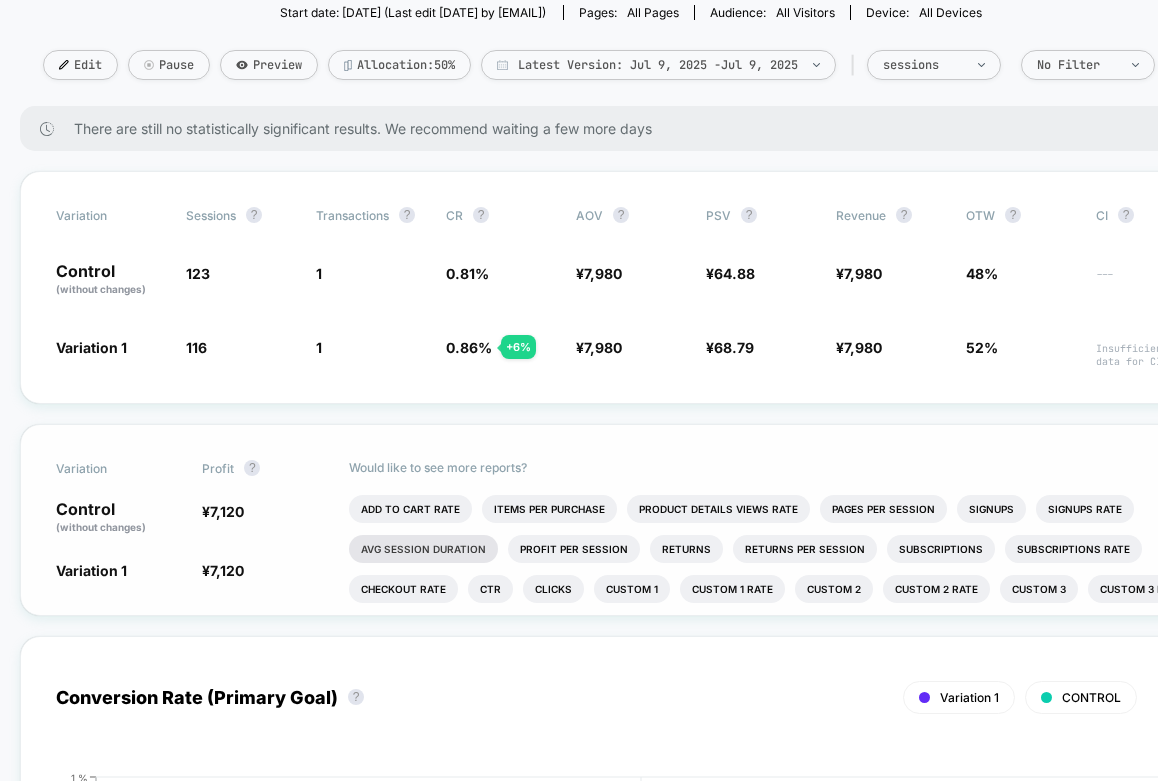 click on "Avg Session Duration" at bounding box center [423, 549] 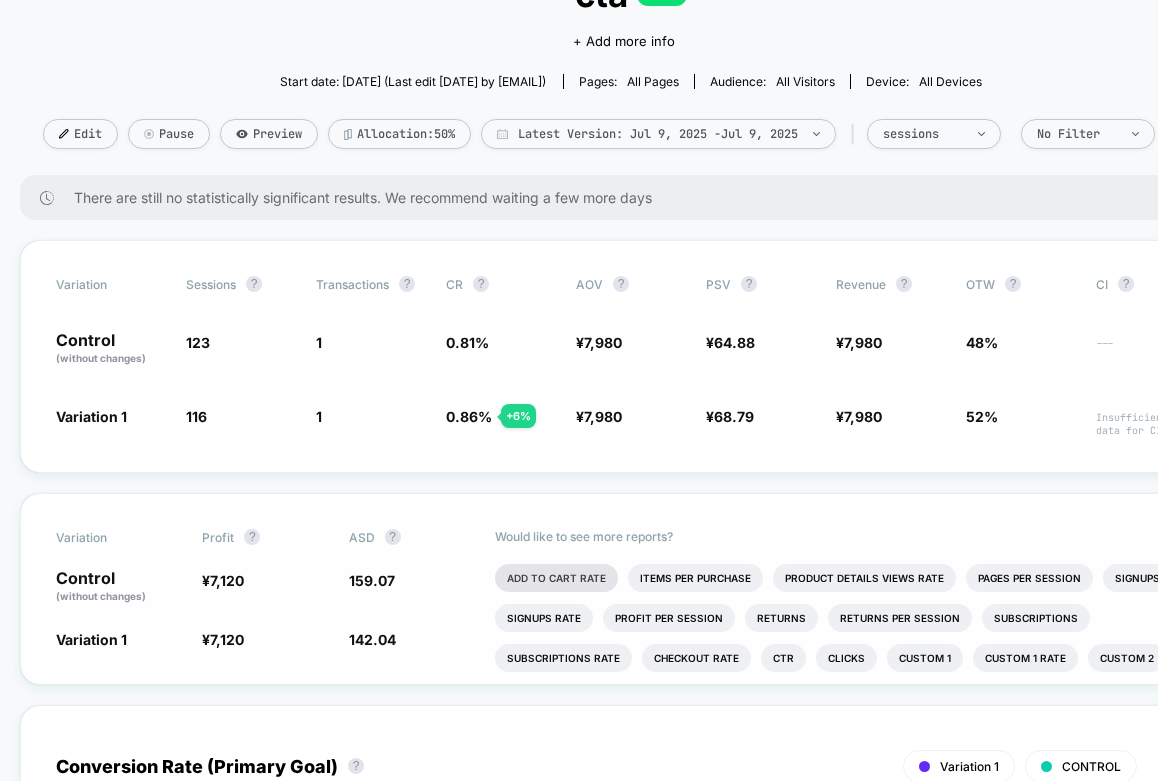 scroll, scrollTop: 0, scrollLeft: 0, axis: both 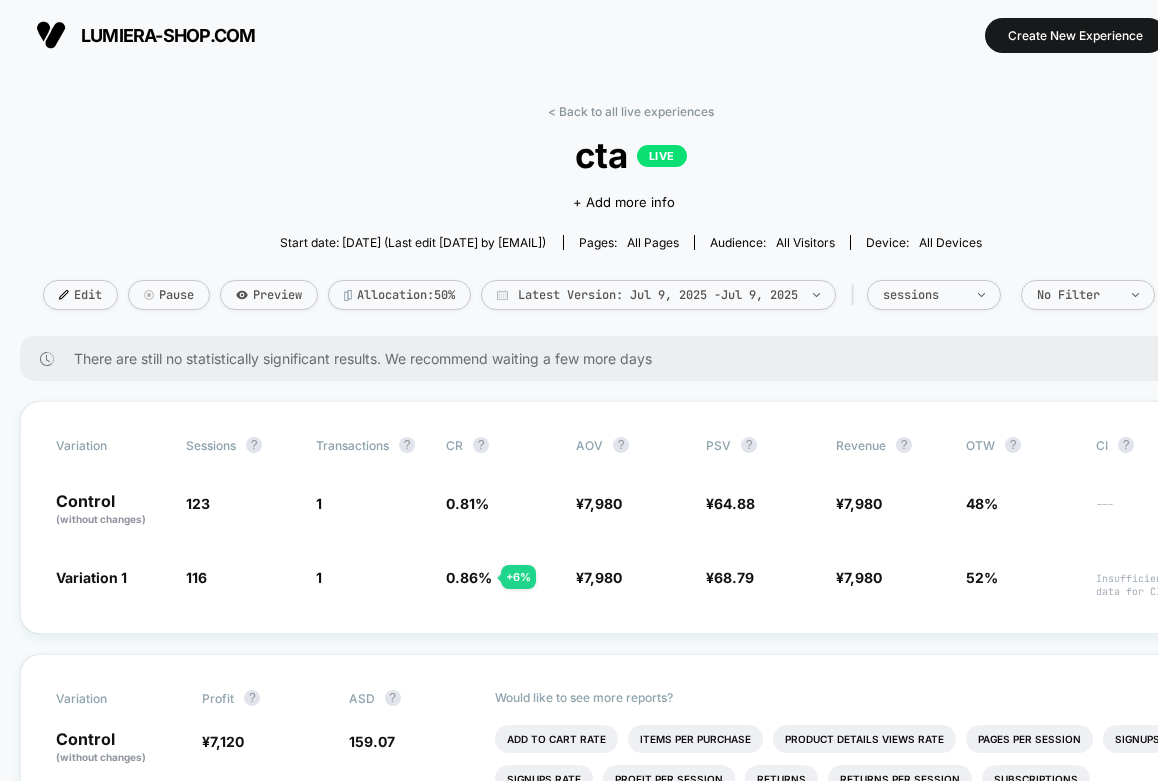 click on "lumiera-shop.com" at bounding box center [168, 35] 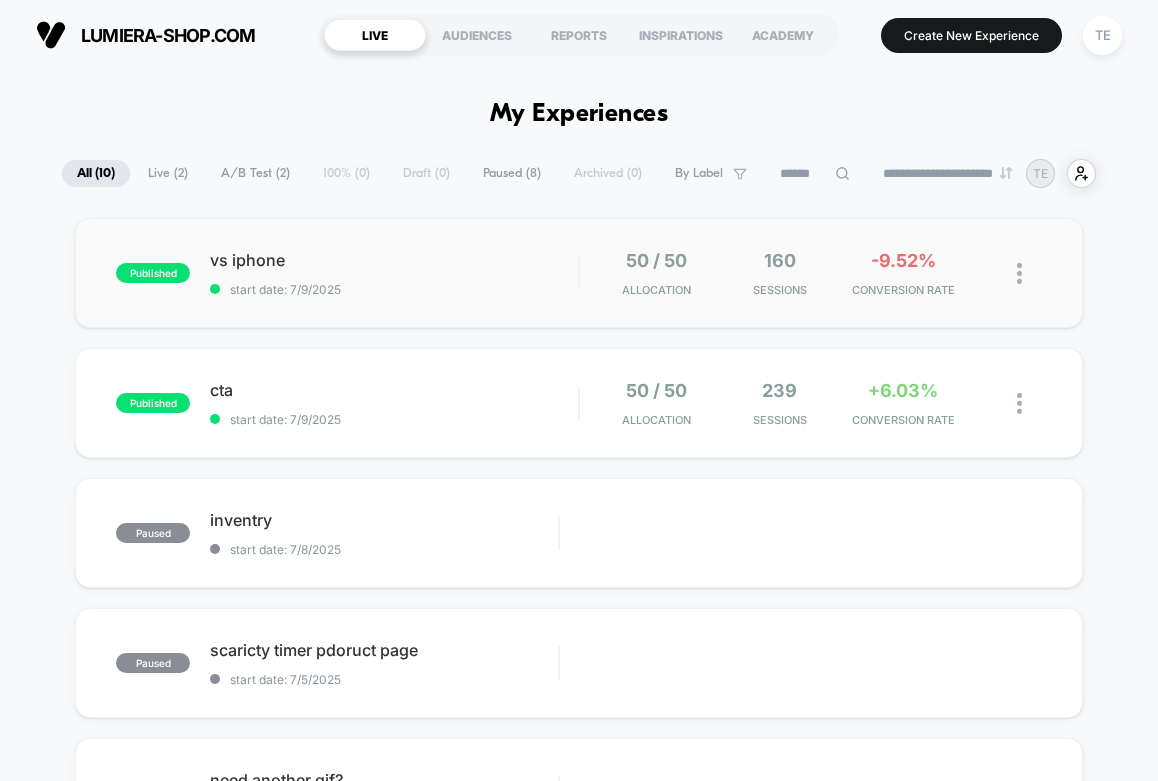 scroll, scrollTop: 0, scrollLeft: 0, axis: both 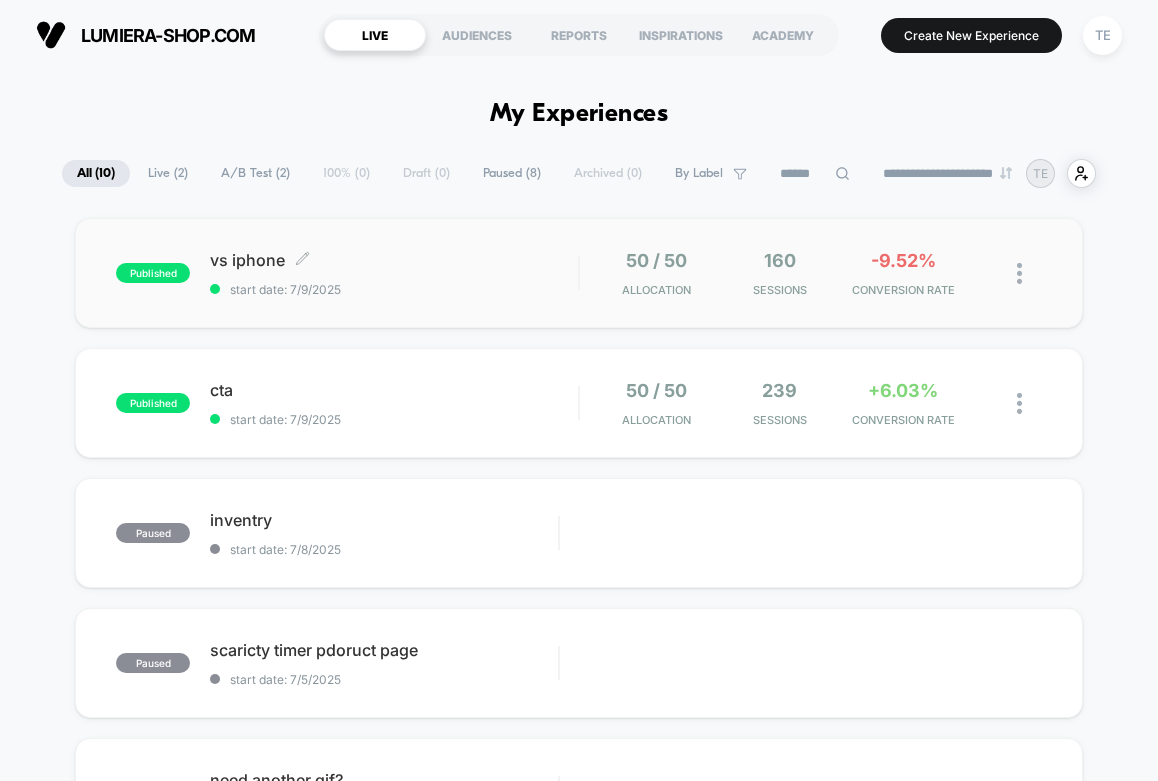 click on "start date: 7/9/2025" at bounding box center [394, 289] 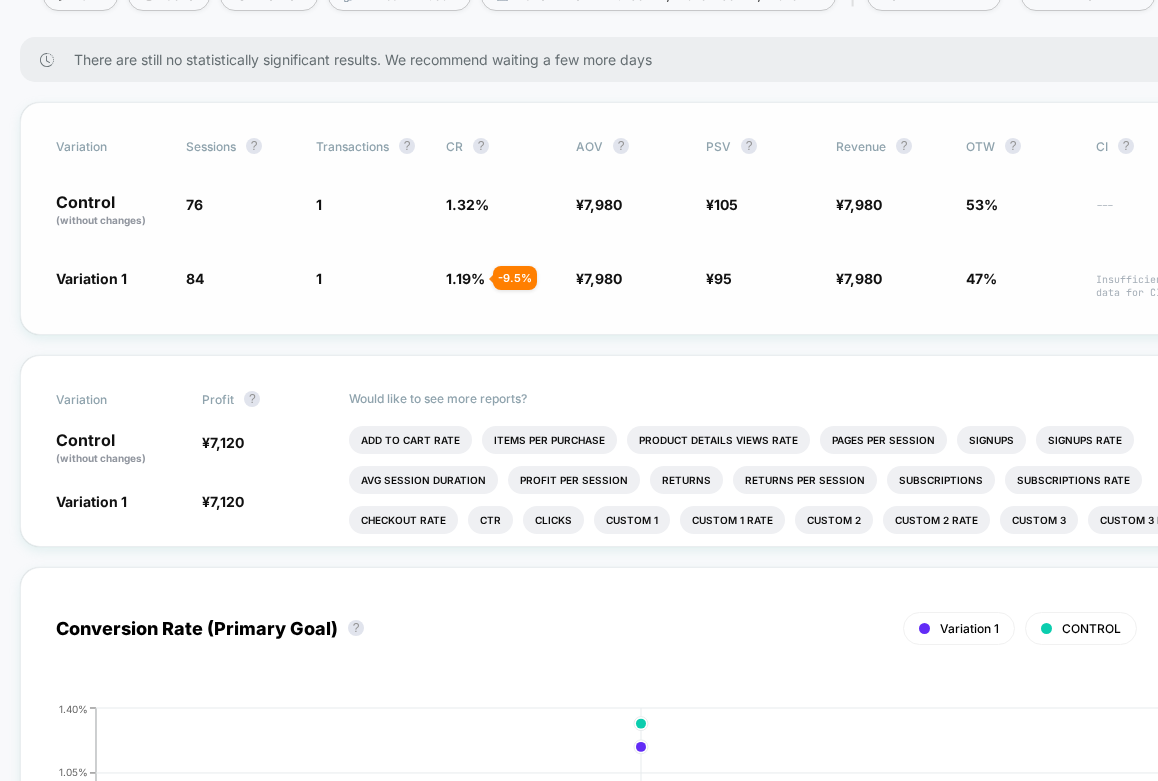 scroll, scrollTop: 309, scrollLeft: 0, axis: vertical 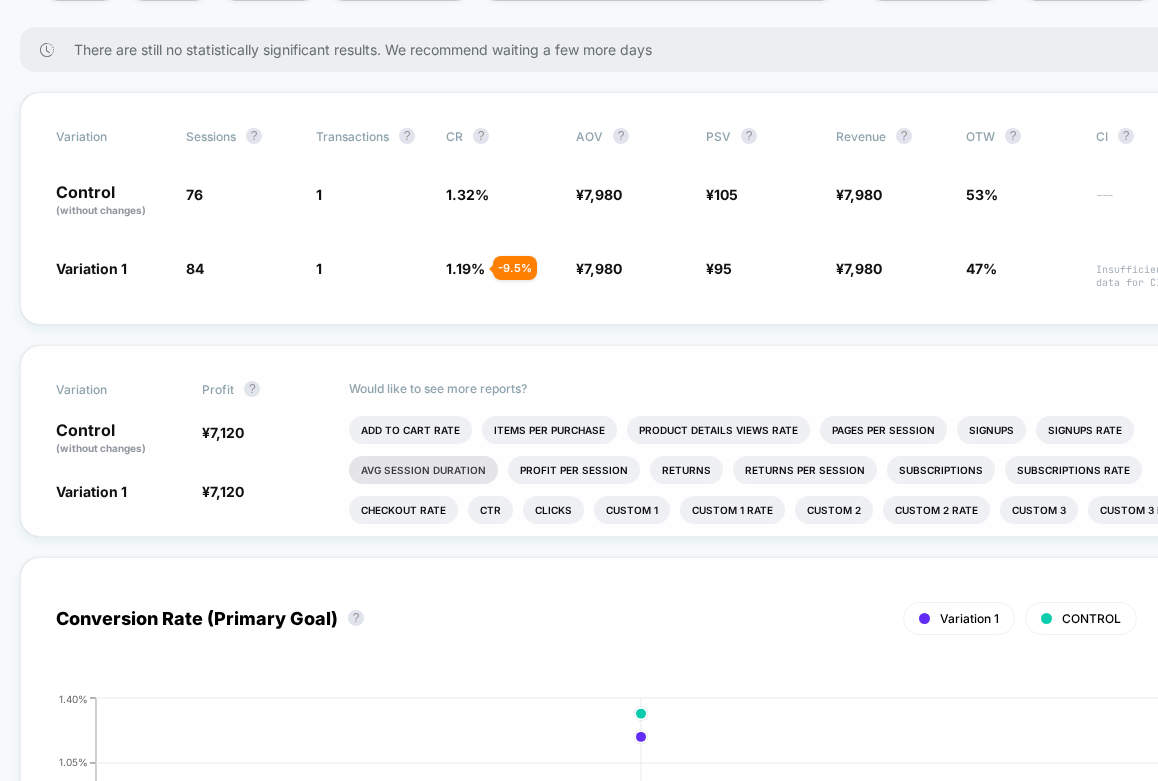 click on "Avg Session Duration" at bounding box center (423, 470) 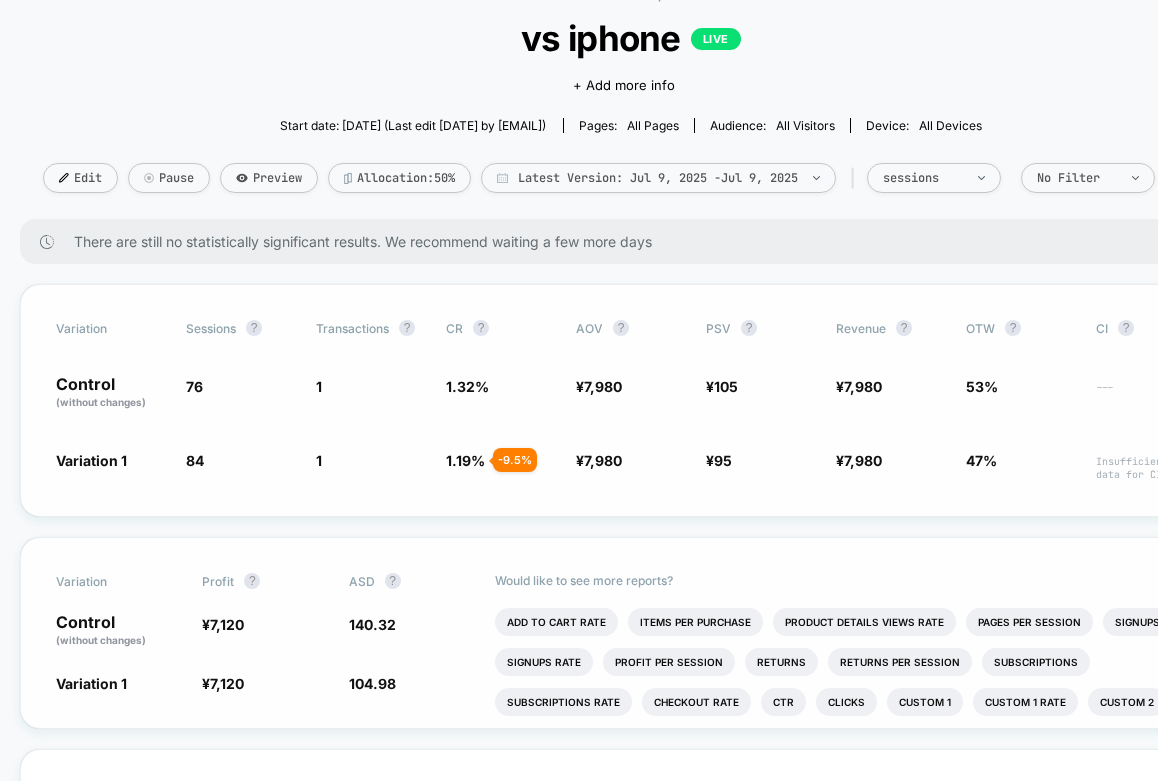 scroll, scrollTop: 29, scrollLeft: 0, axis: vertical 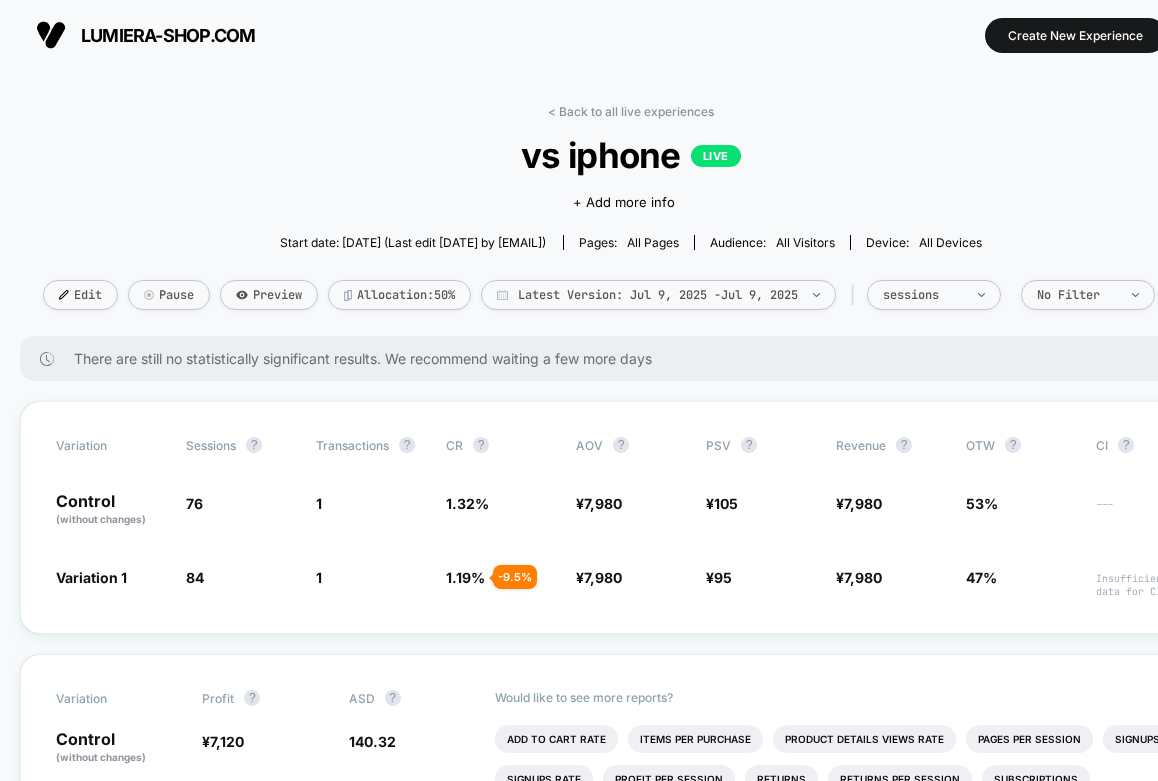 click on "lumiera-shop.com" at bounding box center [145, 35] 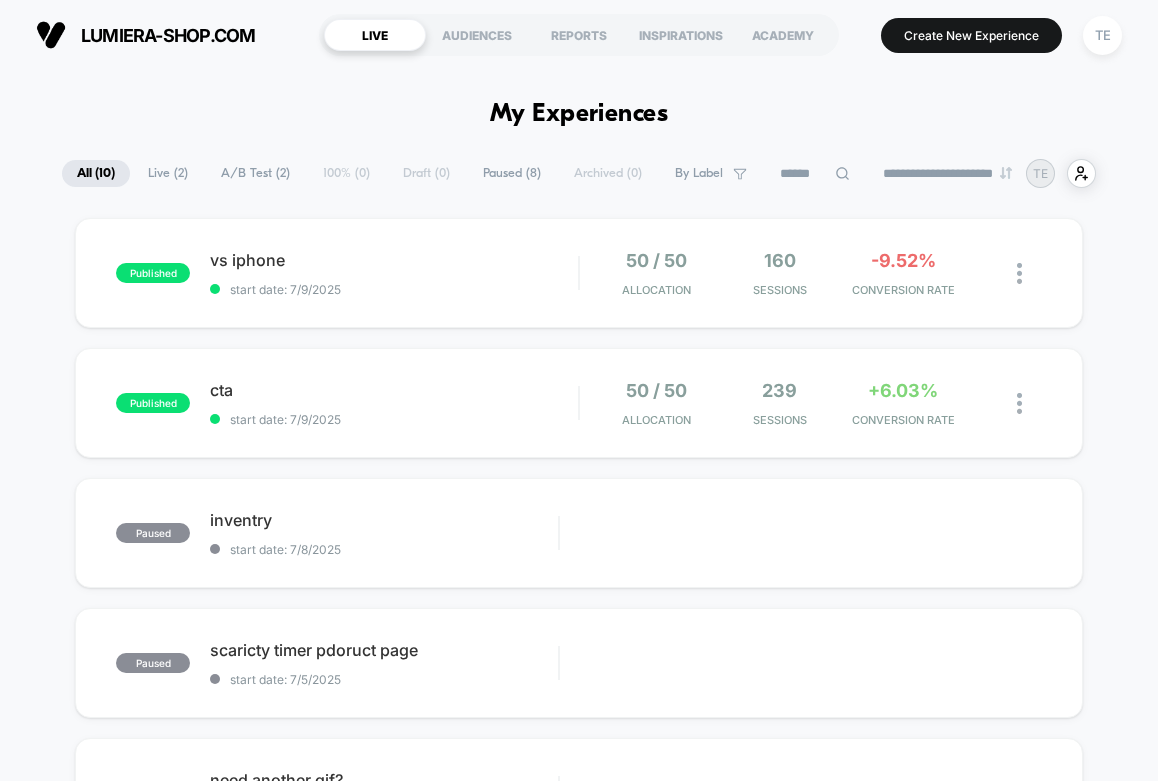 scroll, scrollTop: 0, scrollLeft: 0, axis: both 